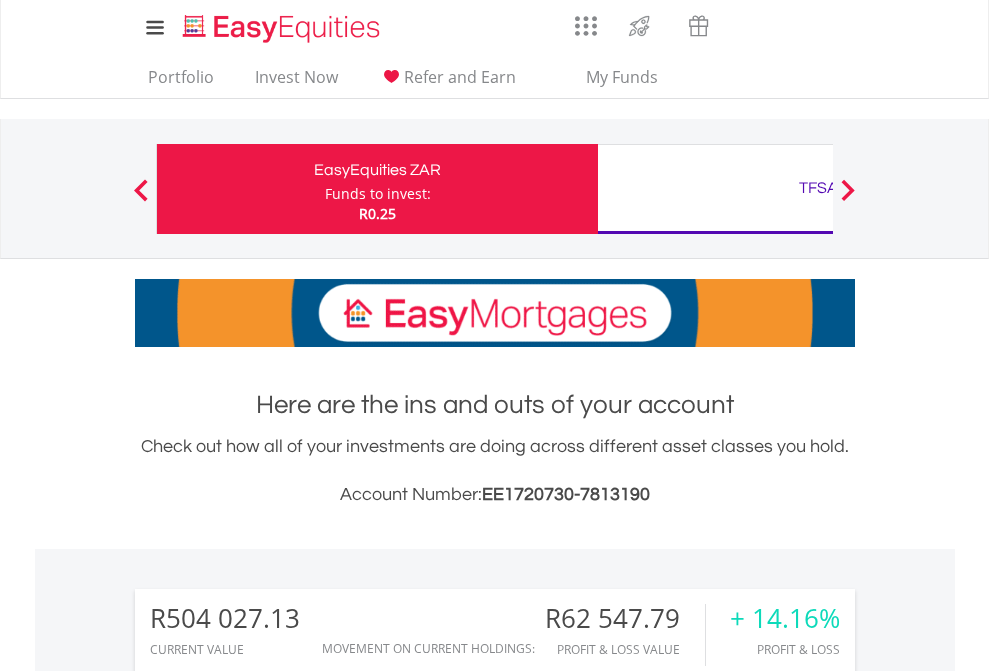scroll, scrollTop: 0, scrollLeft: 0, axis: both 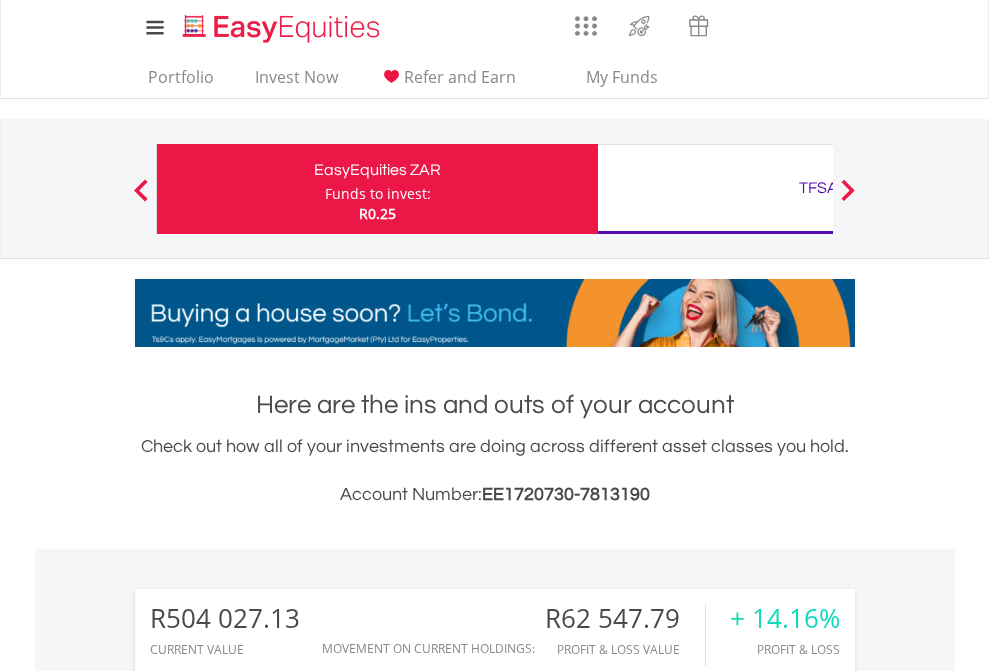 click on "Funds to invest:" at bounding box center (378, 194) 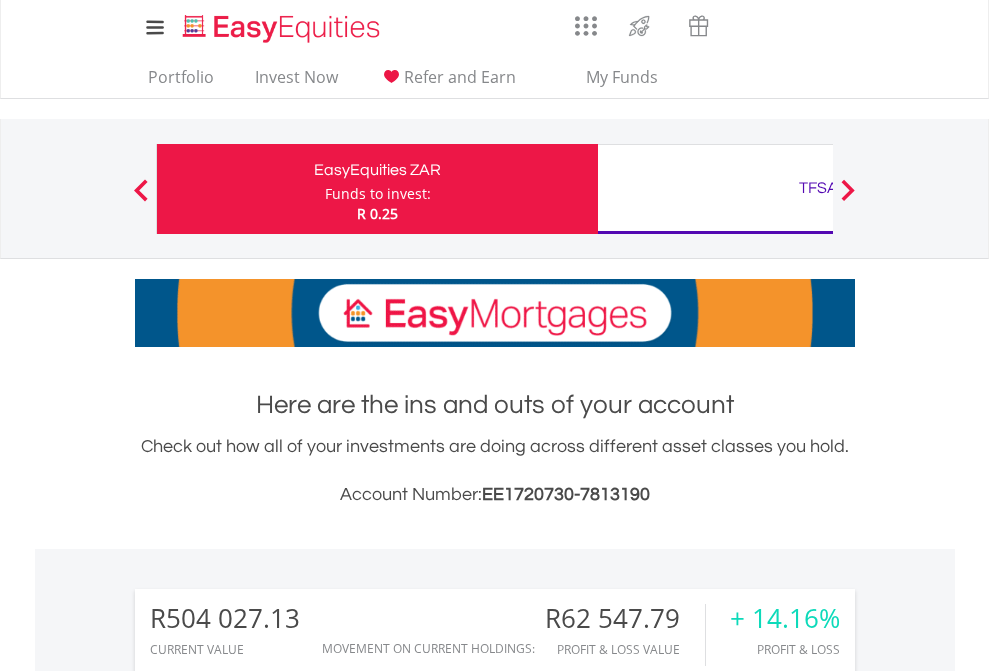 scroll, scrollTop: 2037, scrollLeft: 0, axis: vertical 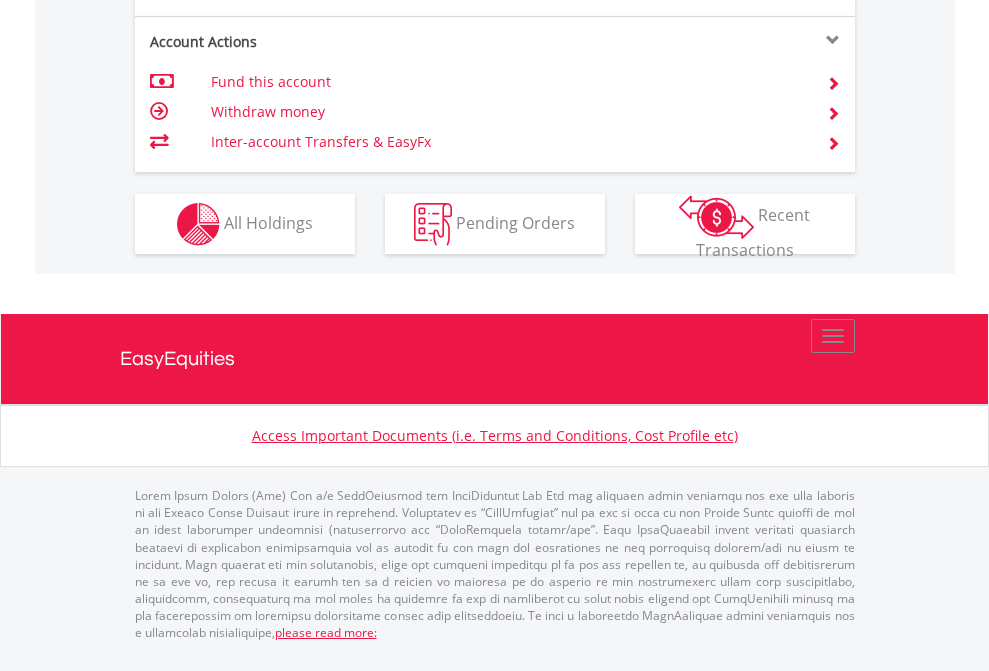 click on "Investment types" at bounding box center [706, -337] 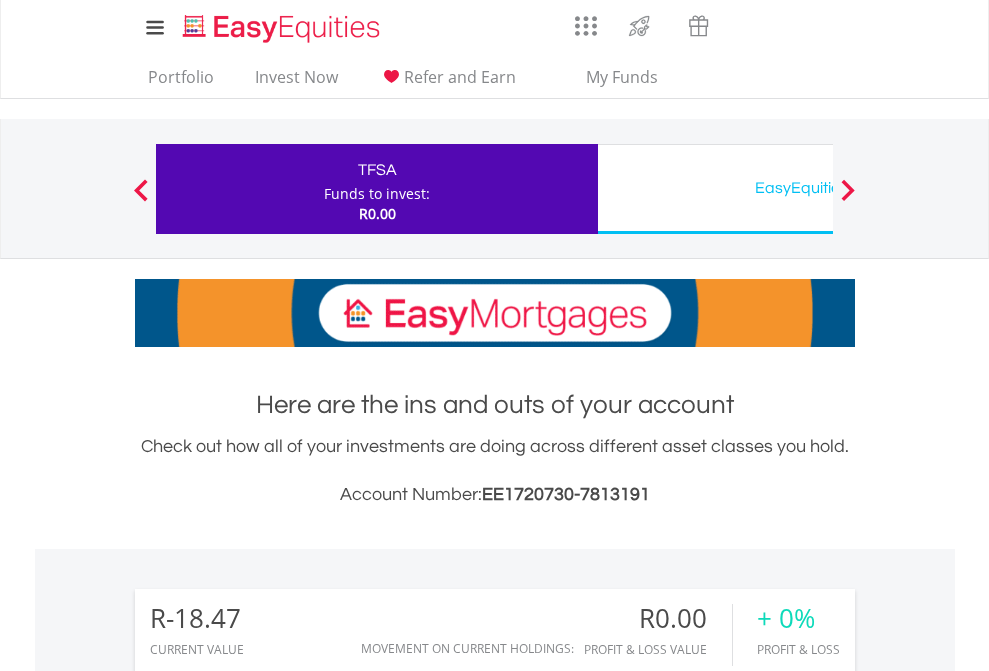 scroll, scrollTop: 1877, scrollLeft: 0, axis: vertical 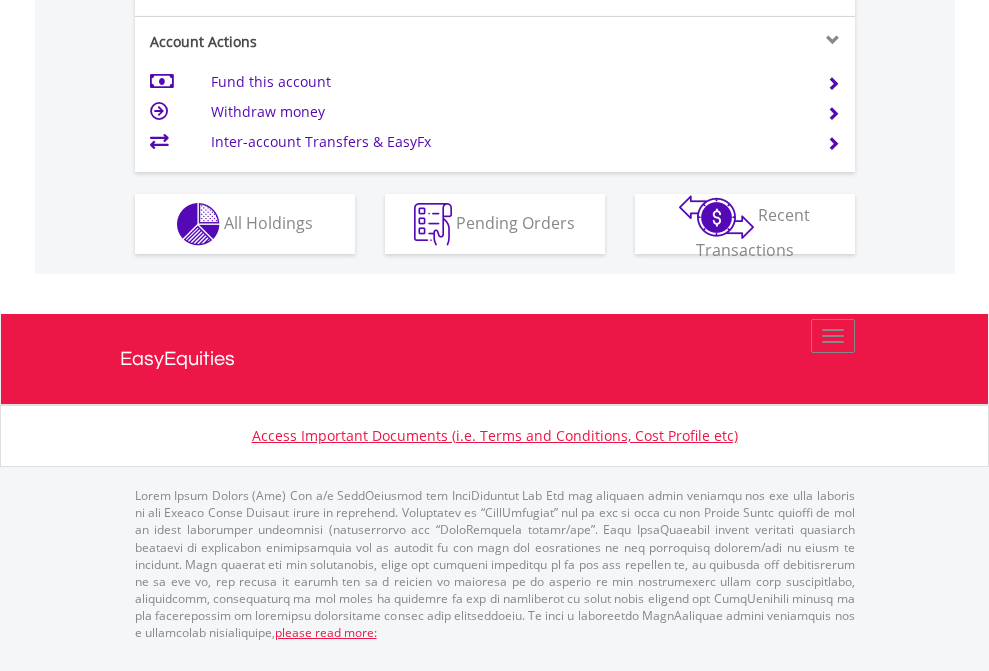 click on "Investment types" at bounding box center [706, -337] 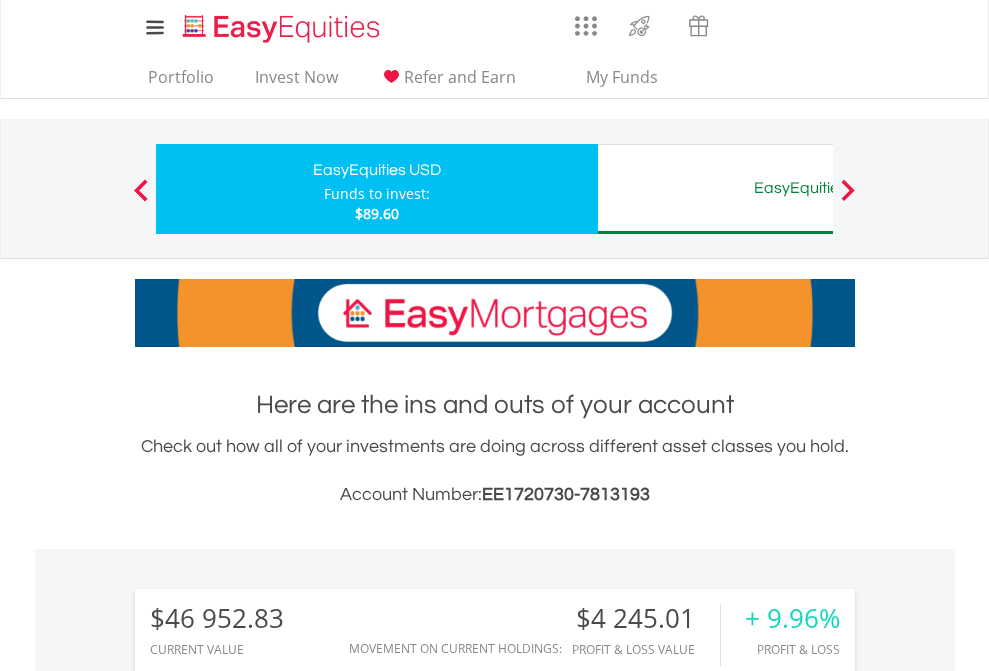 scroll, scrollTop: 1917, scrollLeft: 0, axis: vertical 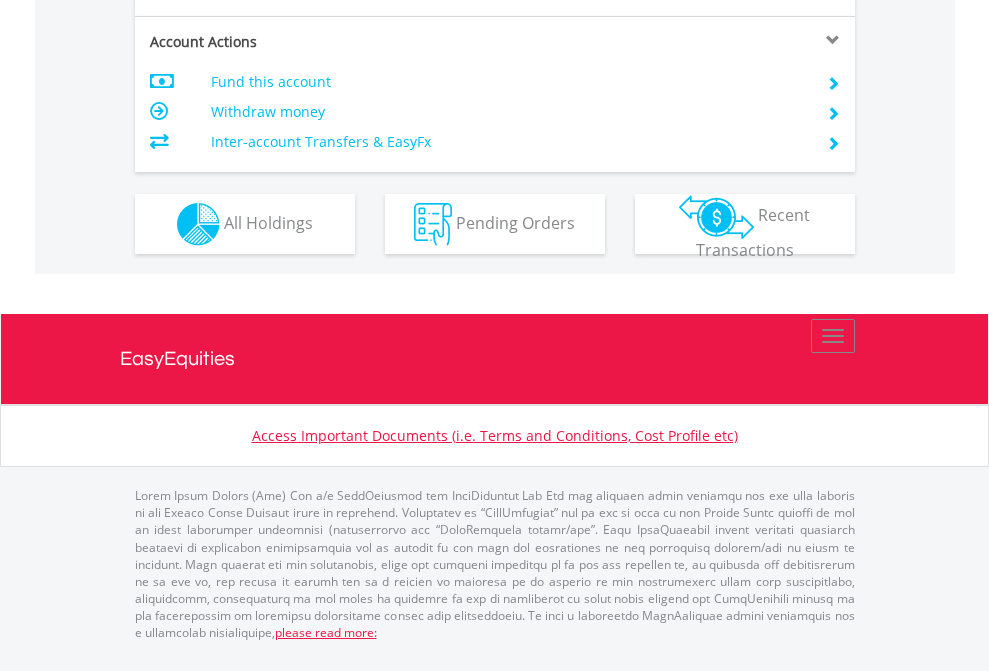 click on "Investment types" at bounding box center [706, -337] 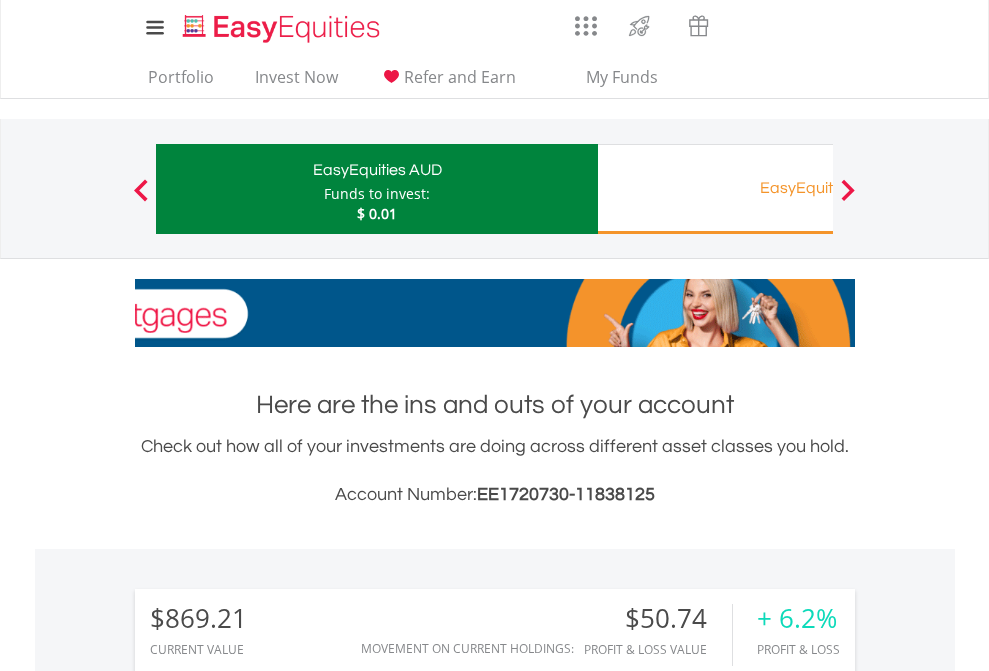 scroll, scrollTop: 1877, scrollLeft: 0, axis: vertical 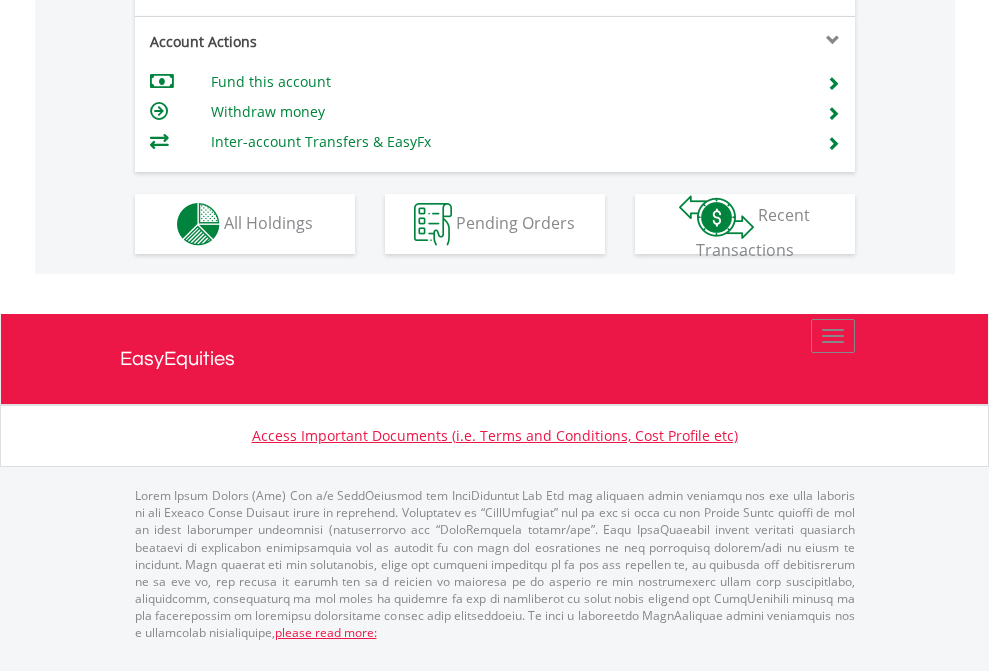 click on "Investment types" at bounding box center (706, -337) 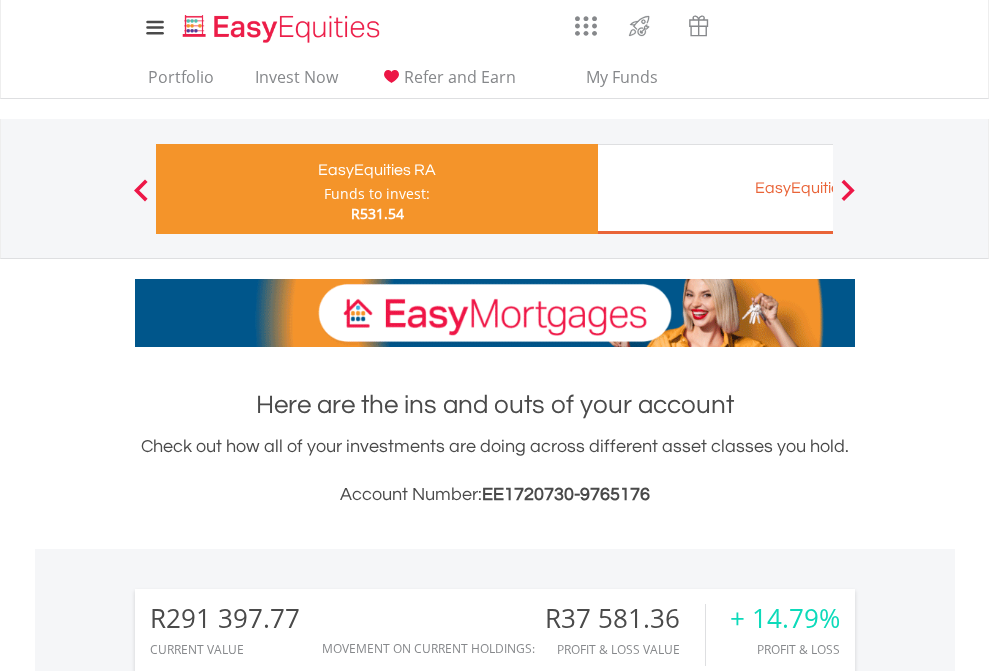 scroll, scrollTop: 2154, scrollLeft: 0, axis: vertical 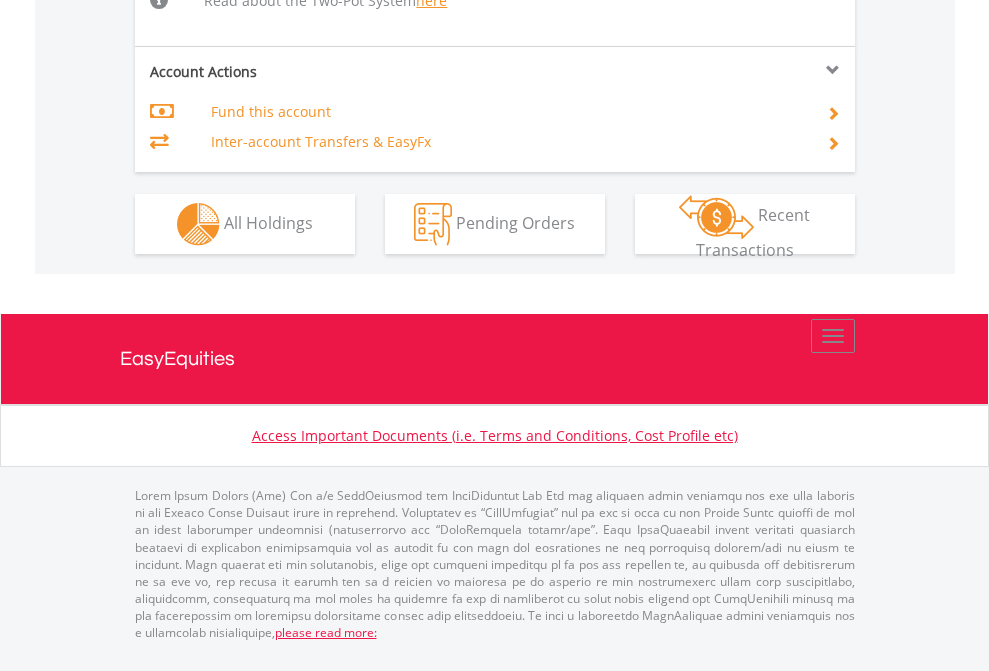 click on "Investment types" at bounding box center (706, -498) 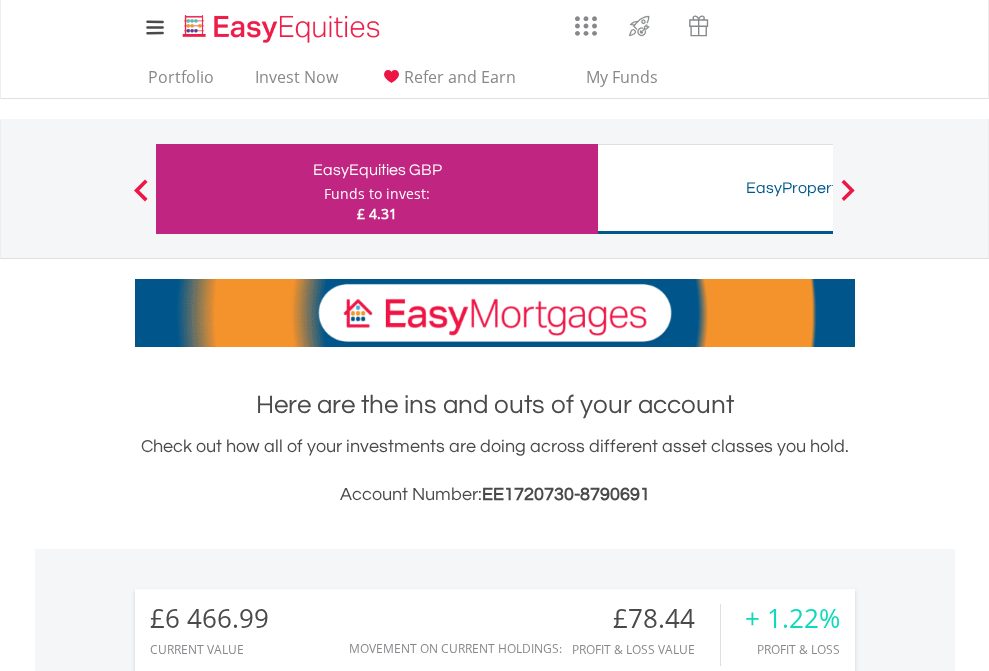 scroll, scrollTop: 1917, scrollLeft: 0, axis: vertical 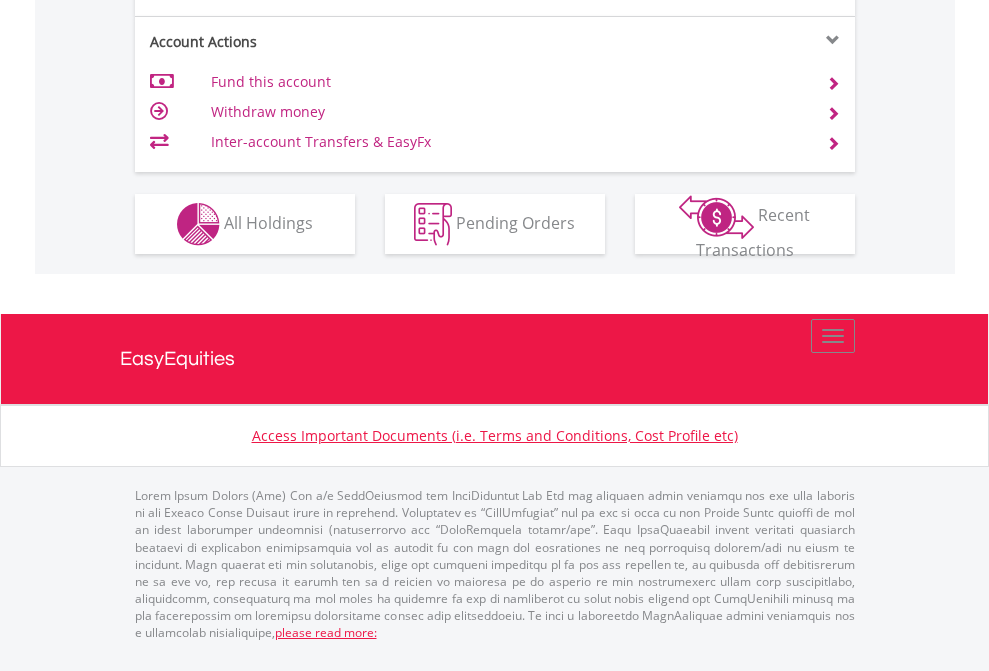 click on "Investment types" at bounding box center [706, -337] 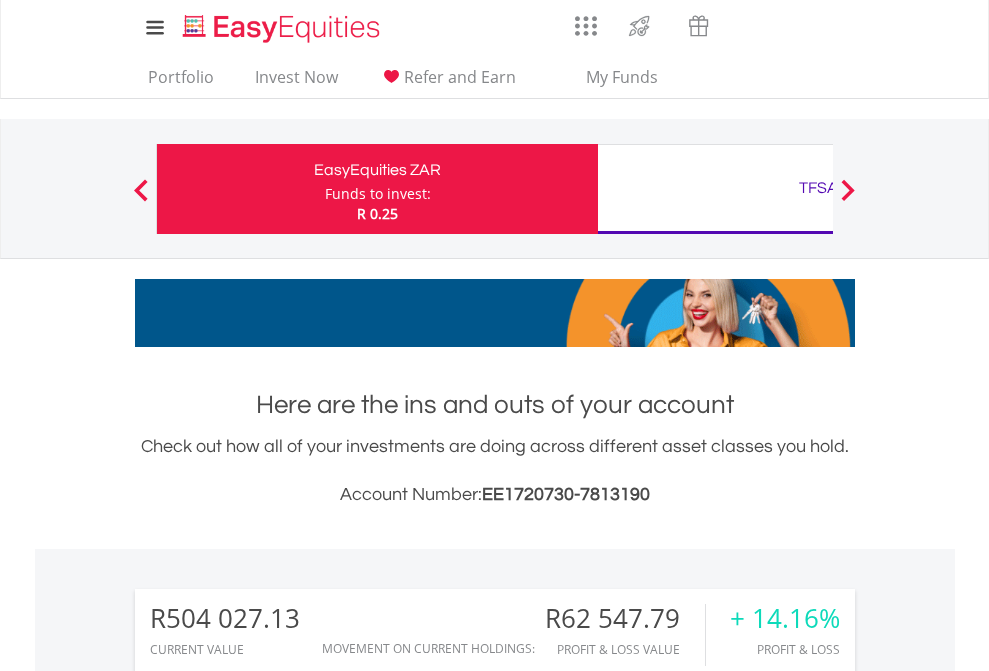 scroll, scrollTop: 1653, scrollLeft: 0, axis: vertical 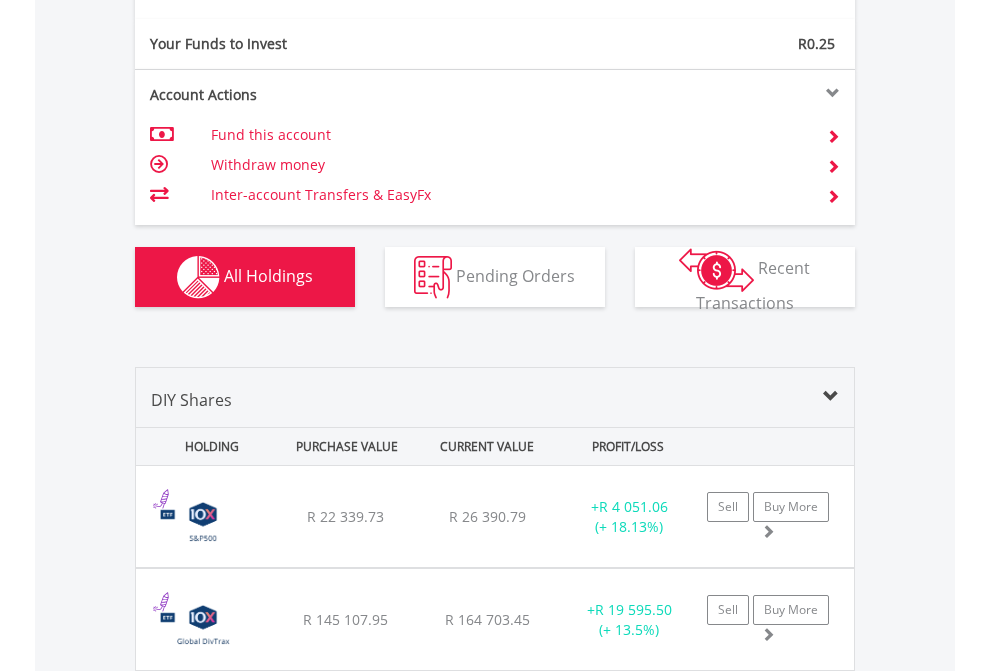 click on "All Holdings" at bounding box center (268, 275) 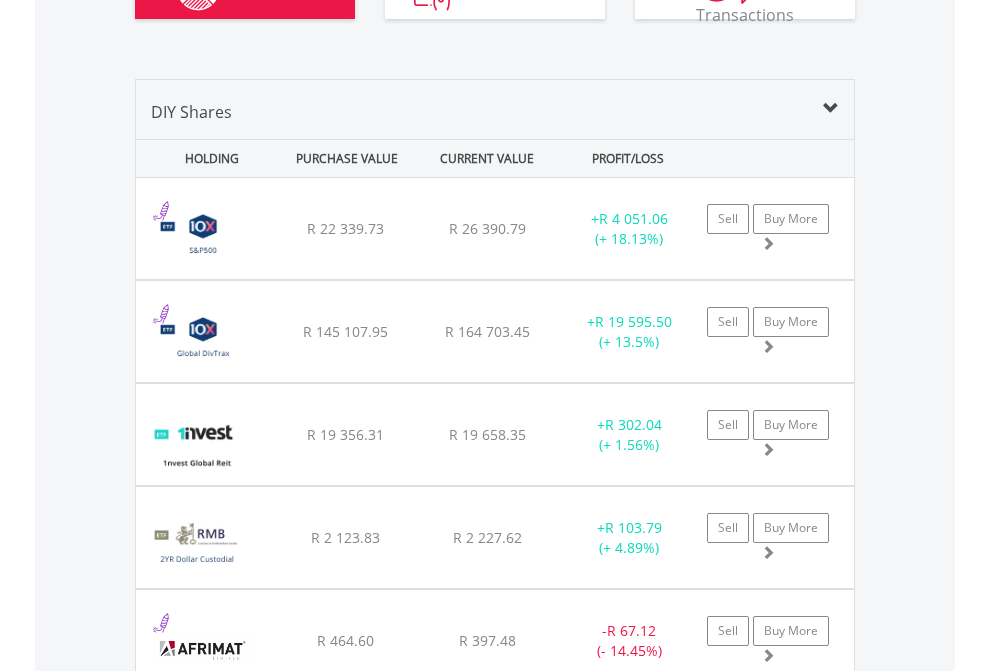 scroll, scrollTop: 999808, scrollLeft: 999687, axis: both 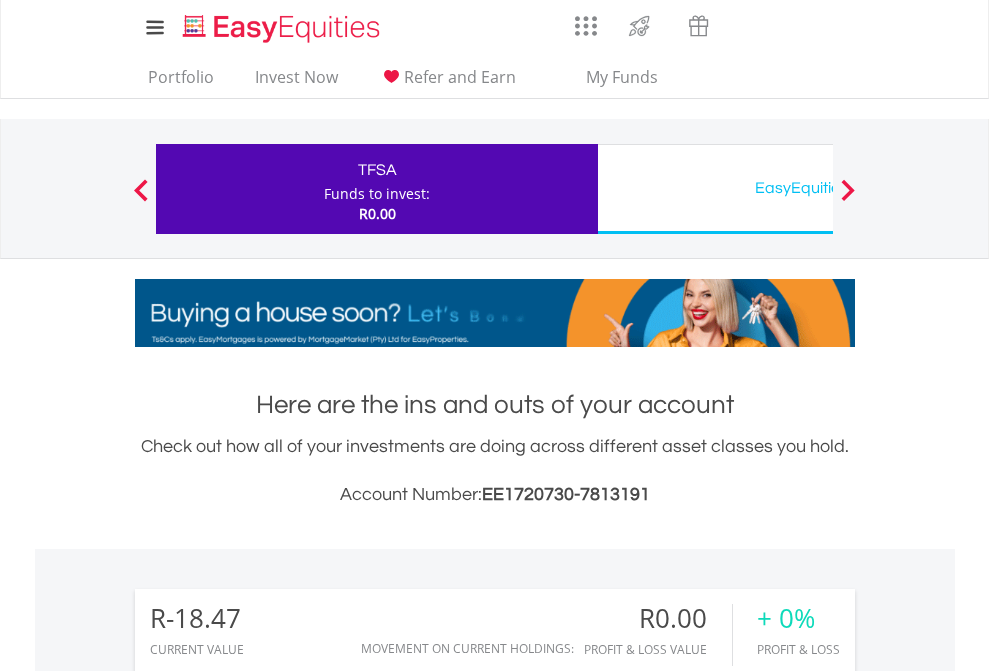 click on "EasyEquities USD" at bounding box center (818, 188) 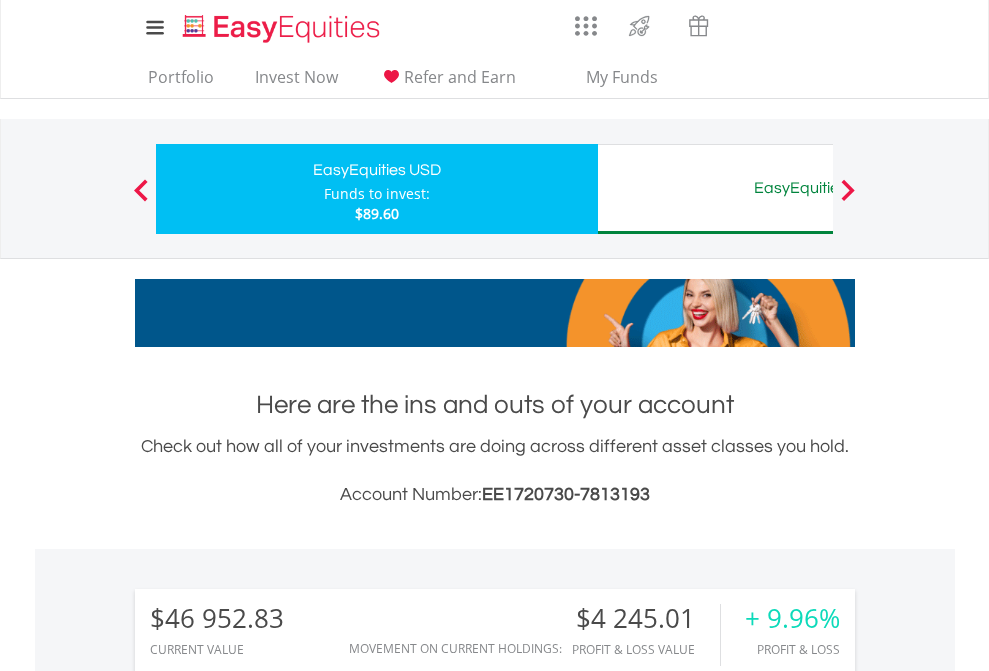 scroll, scrollTop: 2265, scrollLeft: 0, axis: vertical 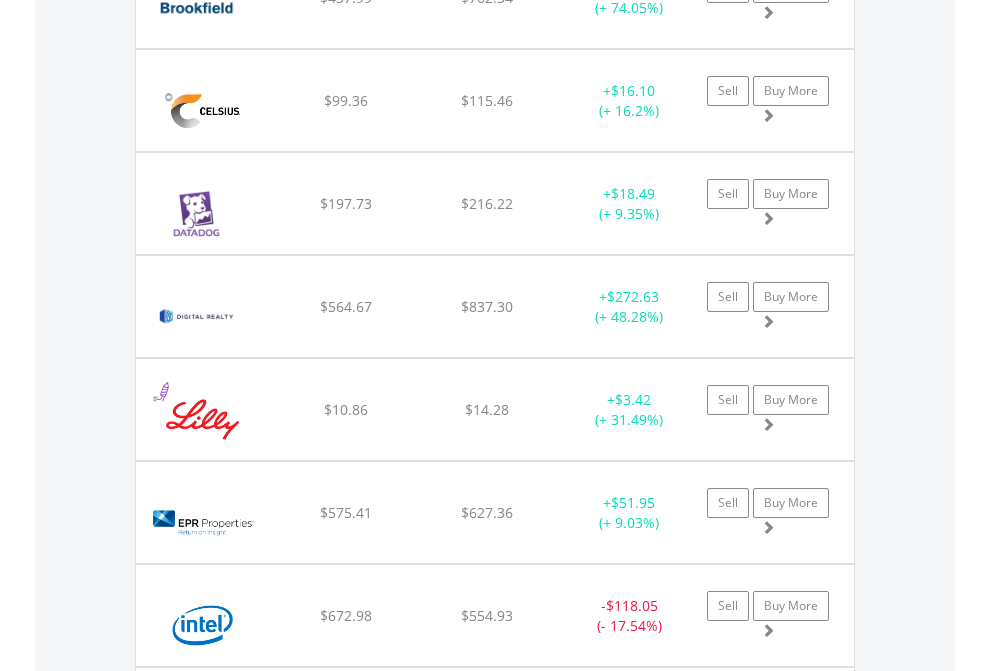 click on "EasyEquities AUD" at bounding box center (818, -2077) 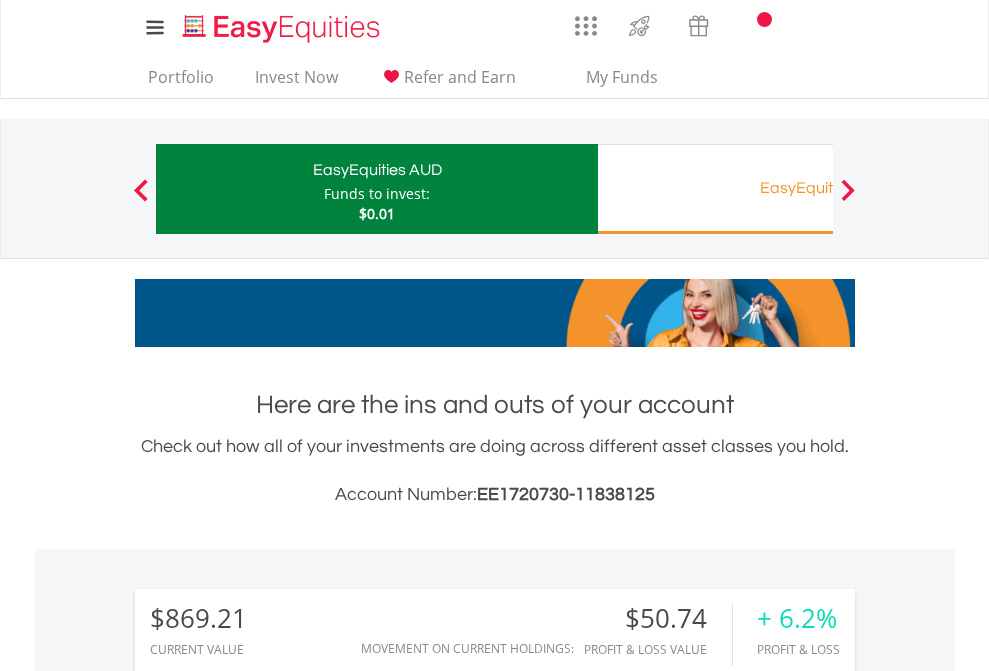 scroll, scrollTop: 144, scrollLeft: 0, axis: vertical 